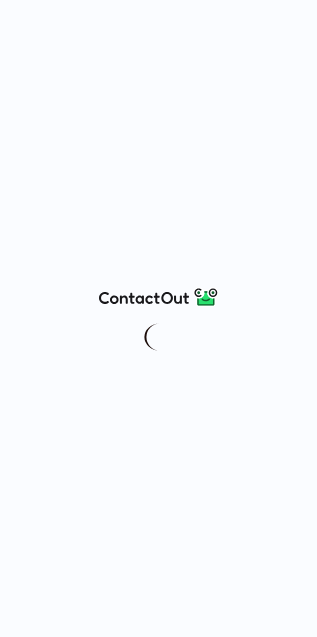 scroll, scrollTop: 0, scrollLeft: 0, axis: both 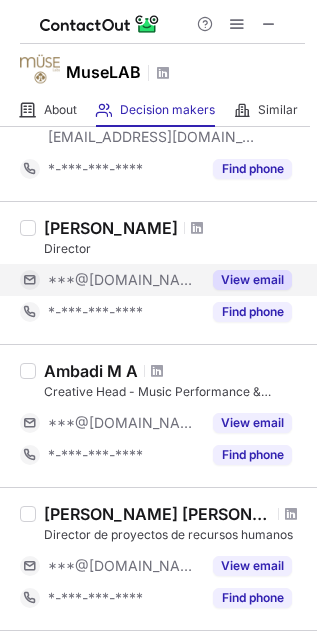click on "***@[DOMAIN_NAME]" at bounding box center [124, 280] 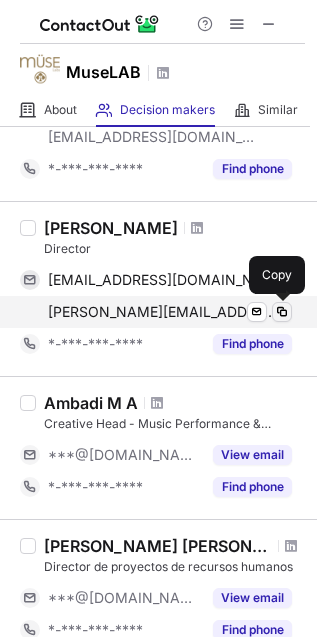 click at bounding box center [282, 312] 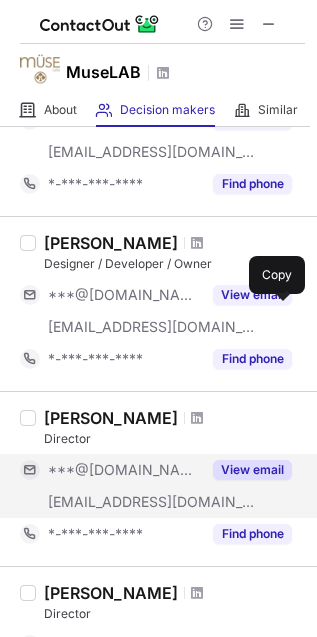 scroll, scrollTop: 555, scrollLeft: 0, axis: vertical 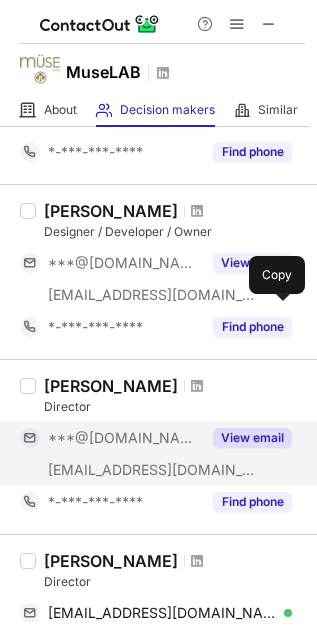 click on "***@muselab.io" at bounding box center [124, 470] 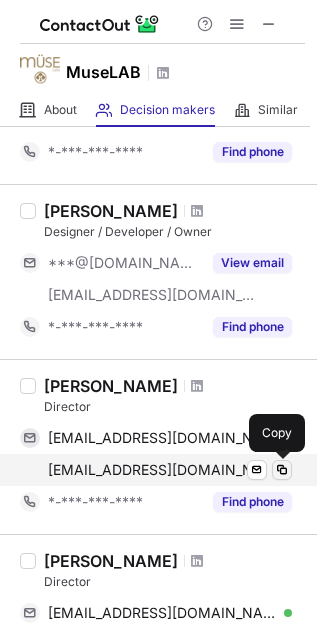 click at bounding box center [282, 470] 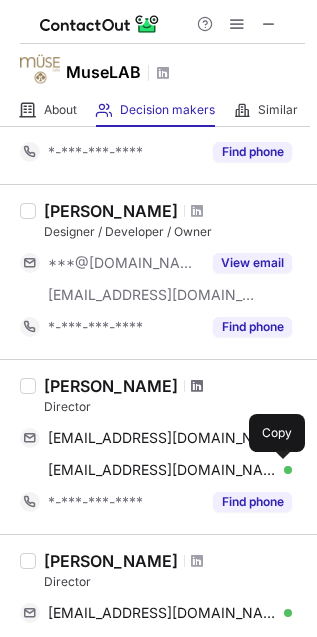 click at bounding box center (197, 386) 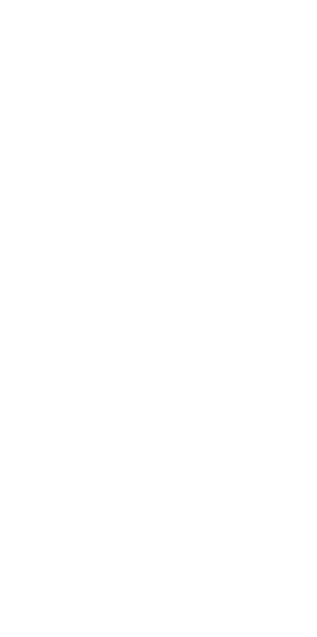 scroll, scrollTop: 0, scrollLeft: 0, axis: both 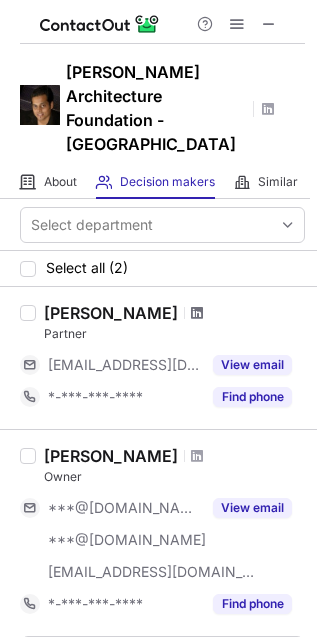 click at bounding box center (197, 313) 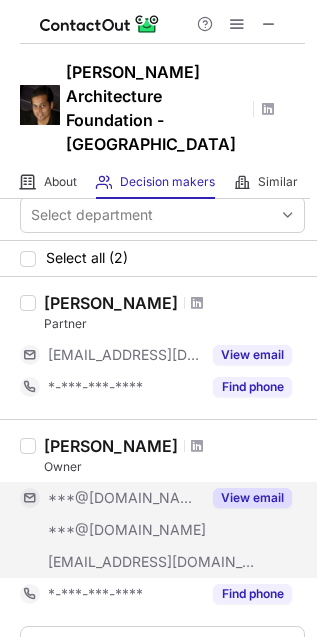 scroll, scrollTop: 0, scrollLeft: 0, axis: both 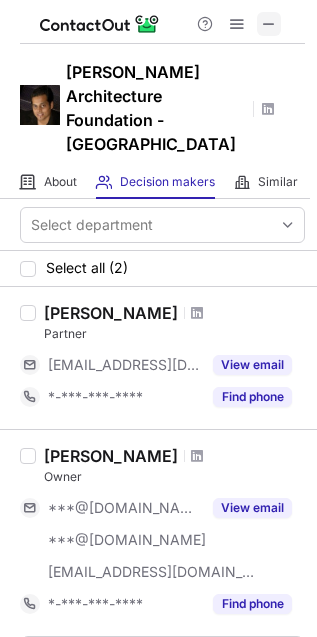 click at bounding box center [269, 24] 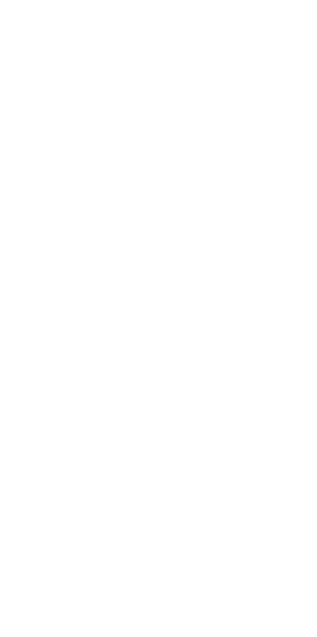 scroll, scrollTop: 0, scrollLeft: 0, axis: both 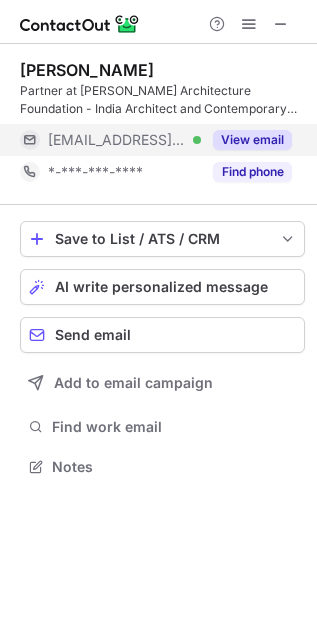 click on "View email" at bounding box center (252, 140) 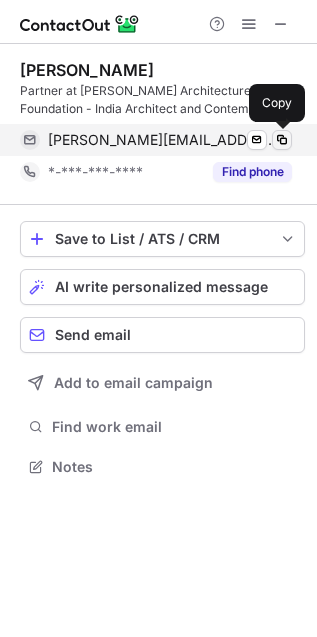 click at bounding box center [282, 140] 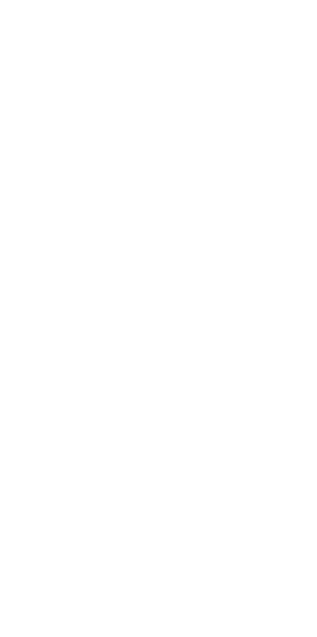 scroll, scrollTop: 0, scrollLeft: 0, axis: both 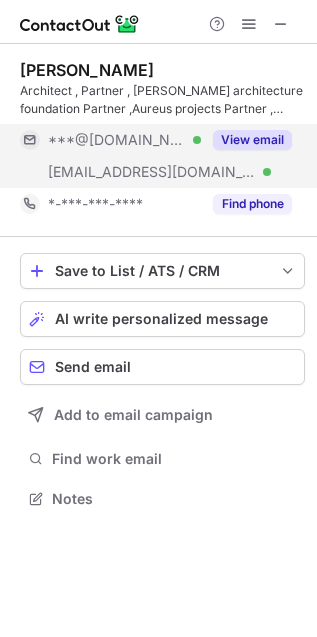 click on "[EMAIL_ADDRESS][DOMAIN_NAME]" at bounding box center [152, 172] 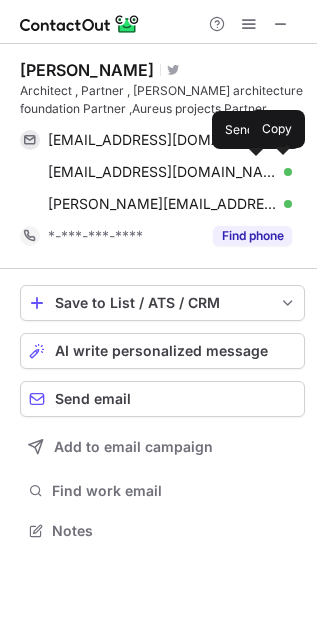 scroll, scrollTop: 10, scrollLeft: 10, axis: both 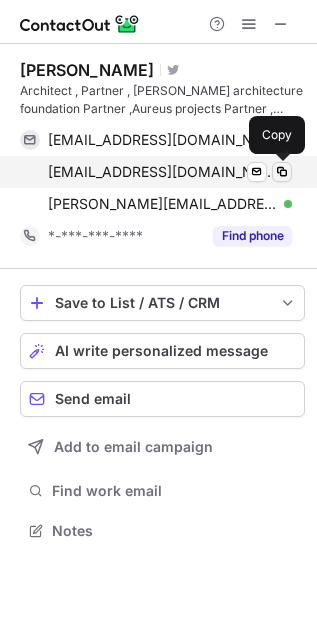 click at bounding box center [282, 172] 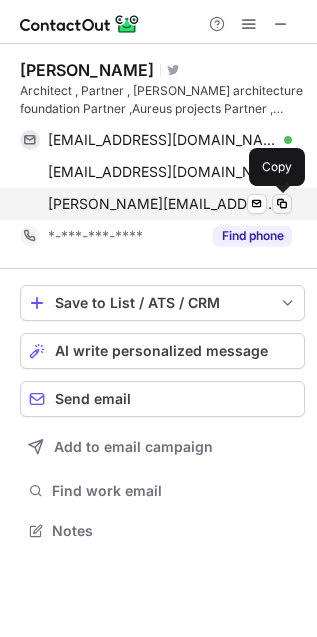 click at bounding box center (282, 204) 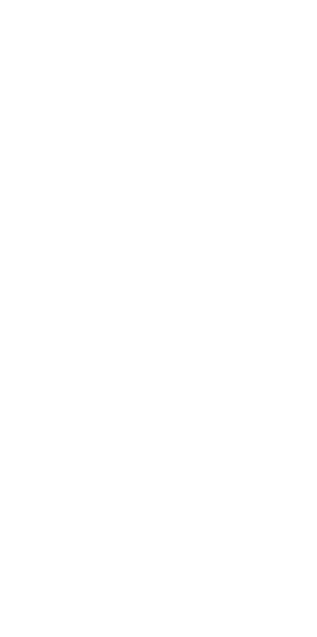 scroll, scrollTop: 0, scrollLeft: 0, axis: both 